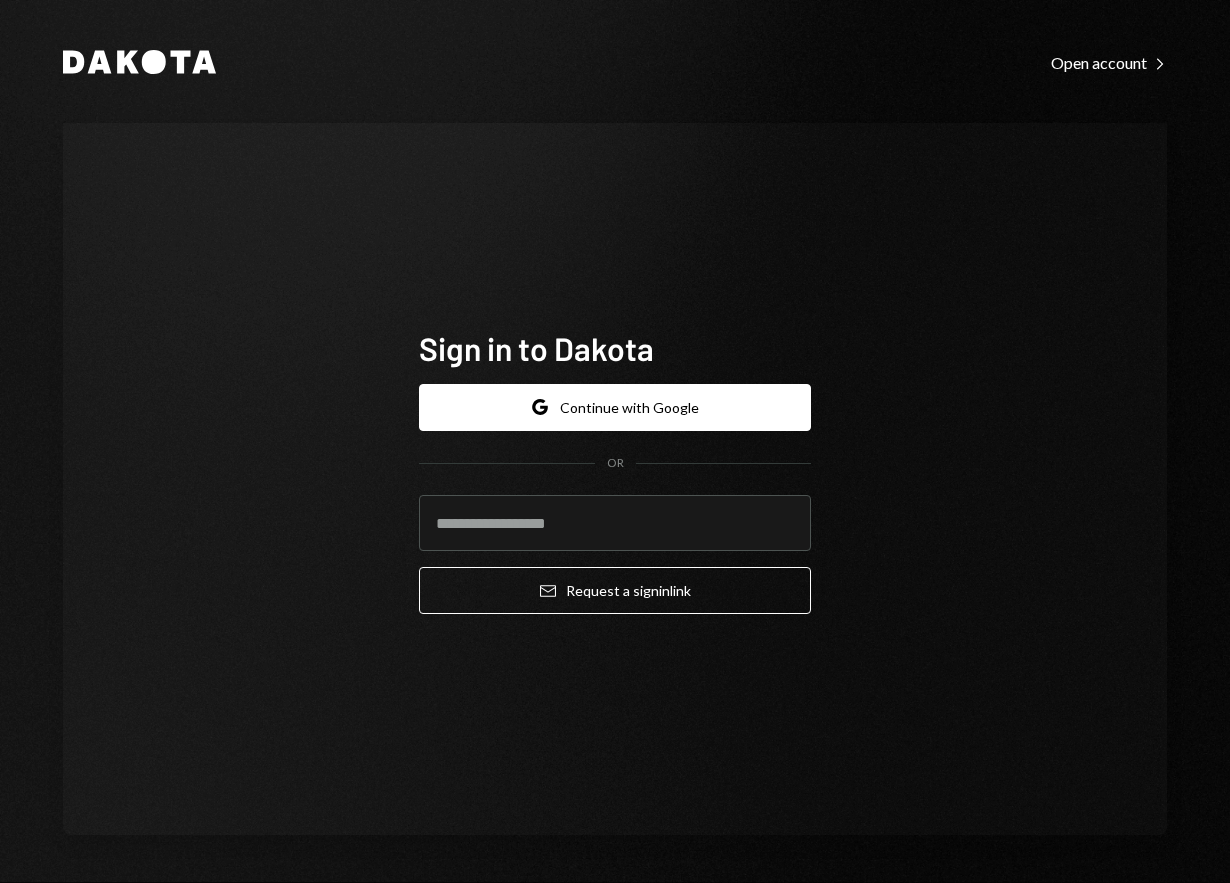 scroll, scrollTop: 0, scrollLeft: 0, axis: both 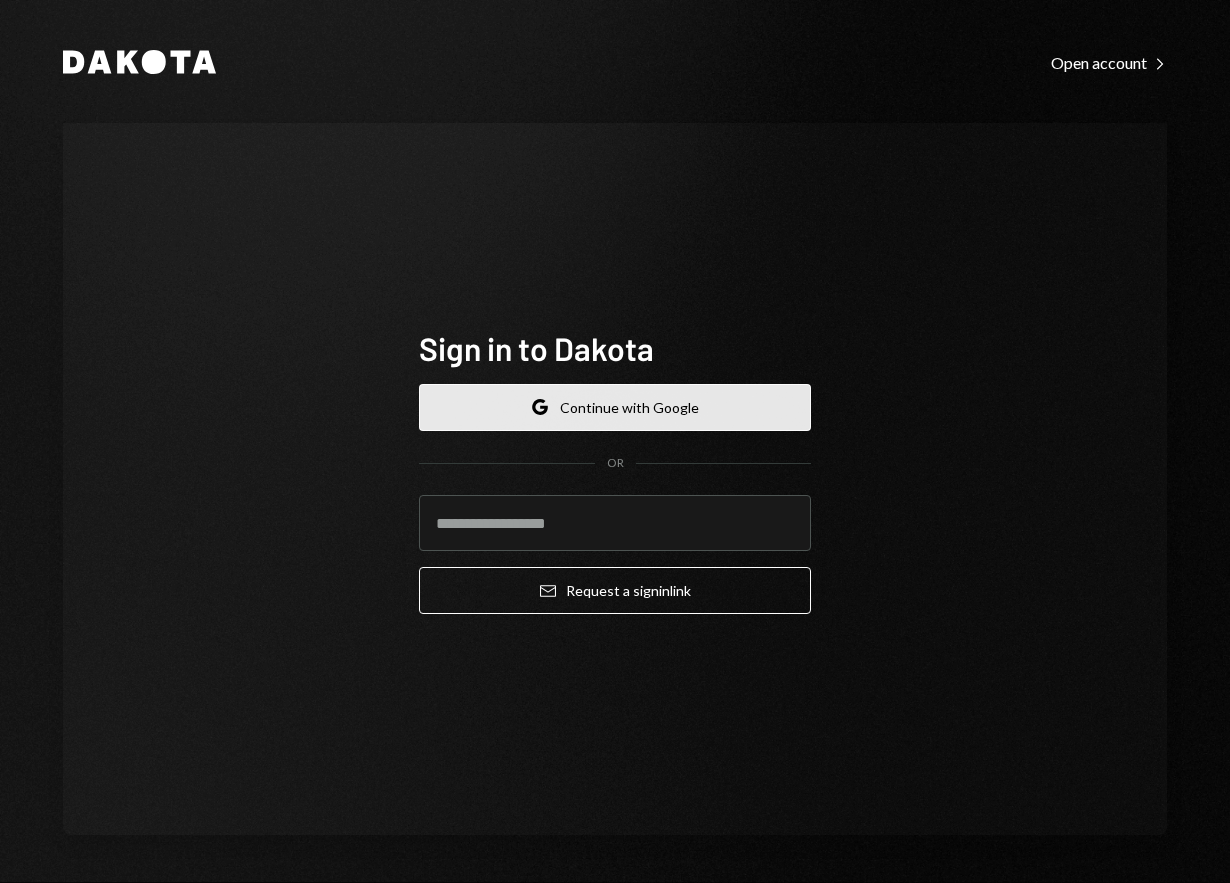 click on "Google  Continue with Google" at bounding box center [615, 407] 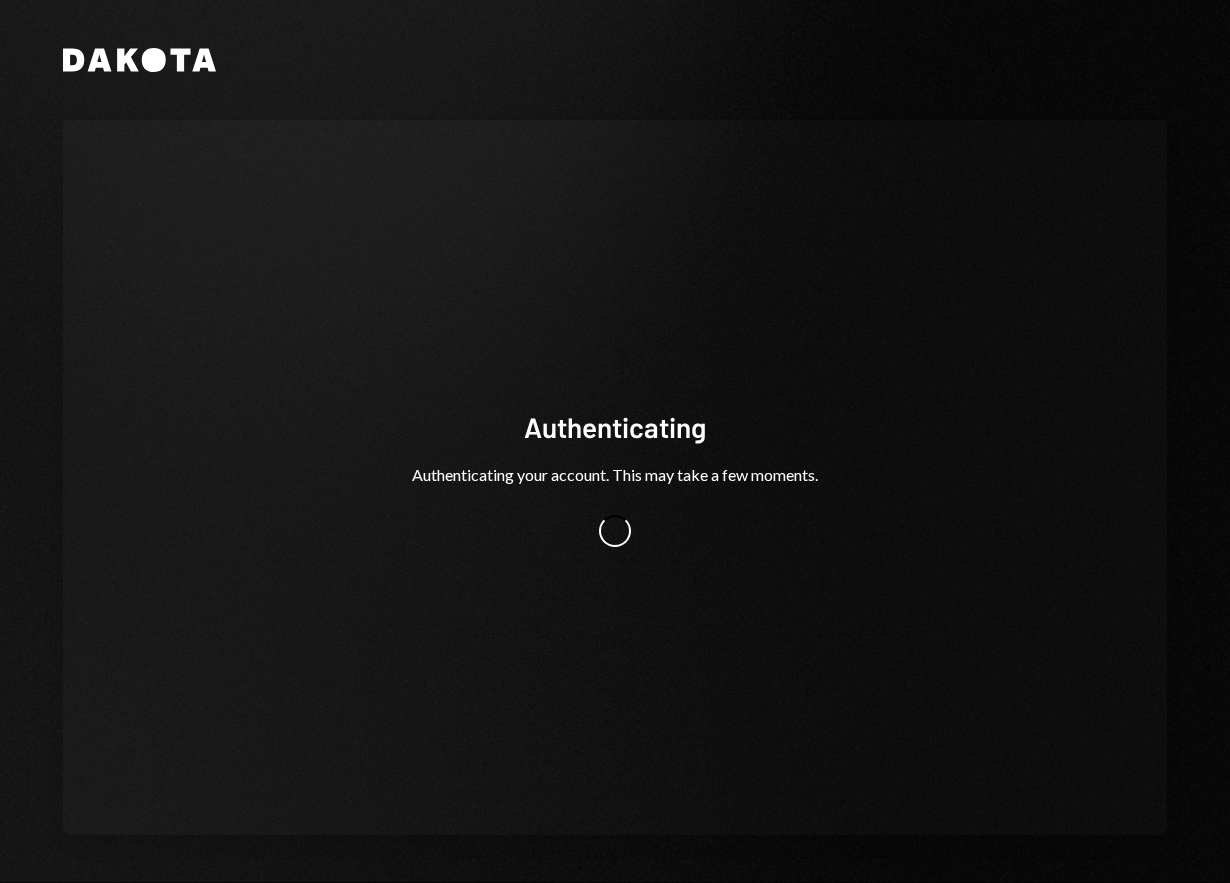 scroll, scrollTop: 0, scrollLeft: 0, axis: both 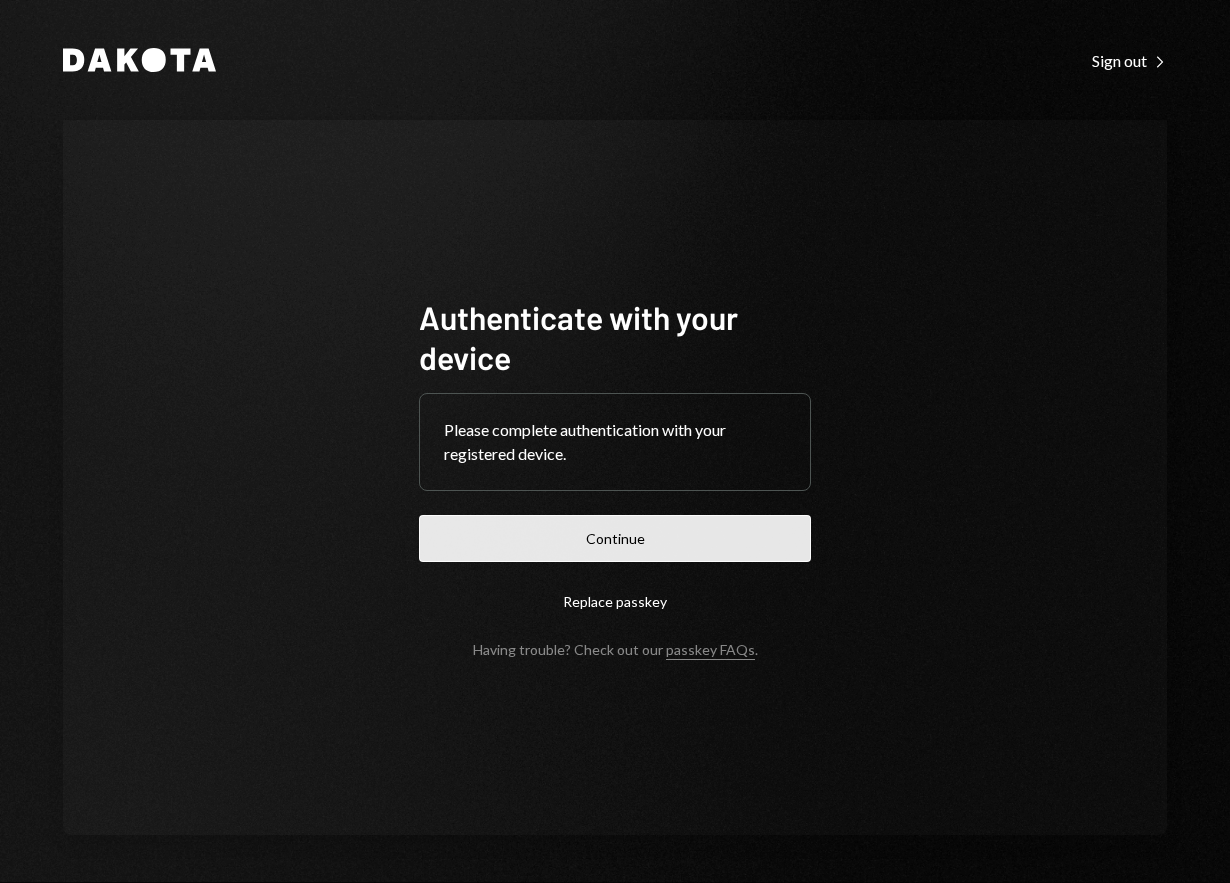 click on "Continue" at bounding box center (615, 538) 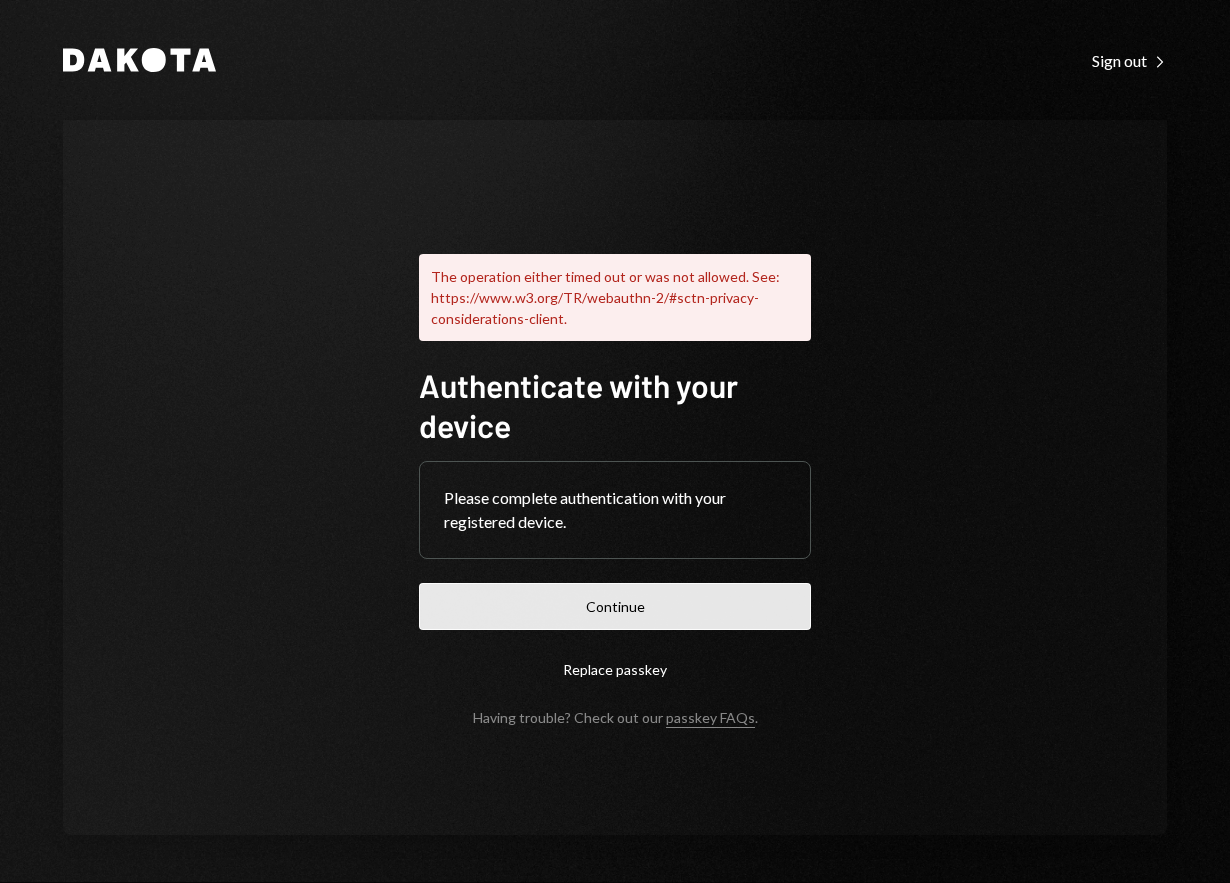click on "Continue" at bounding box center (615, 606) 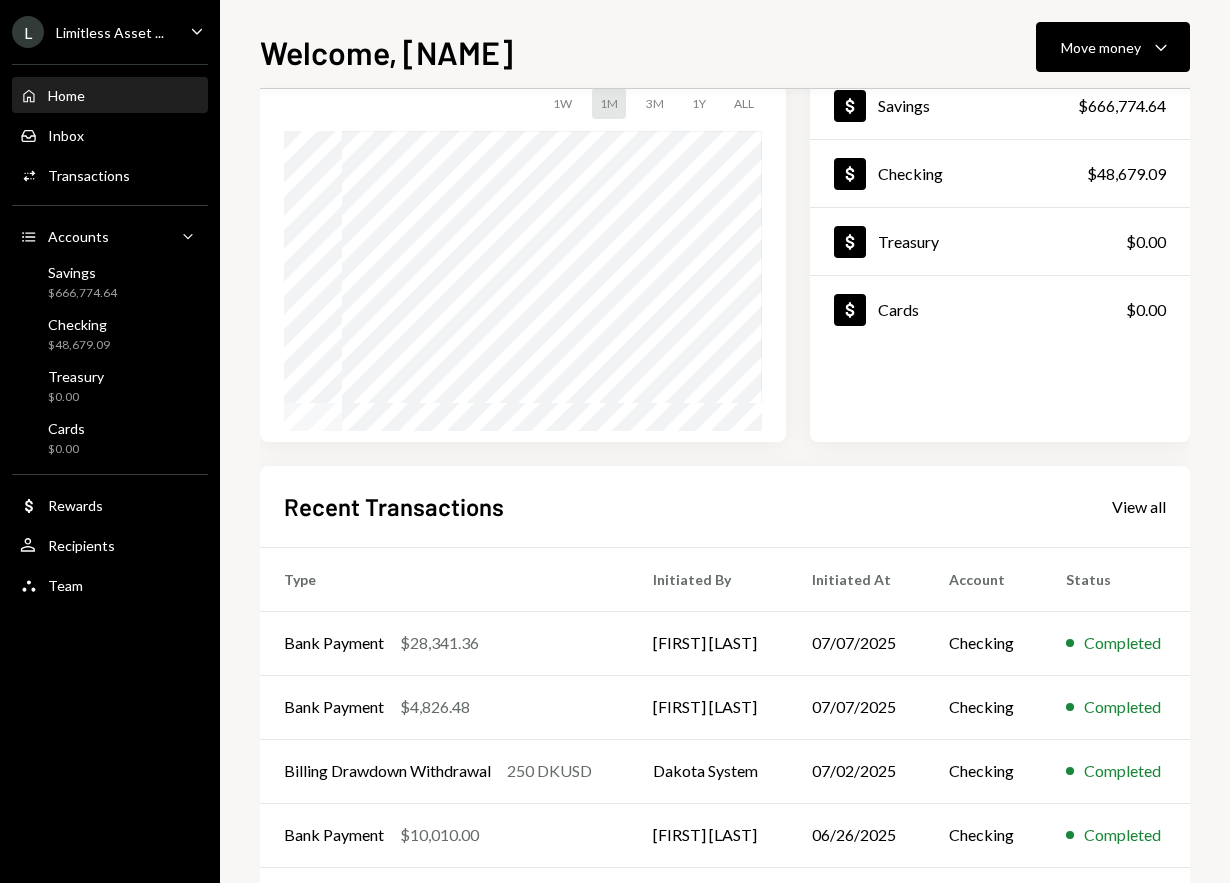 scroll, scrollTop: 154, scrollLeft: 0, axis: vertical 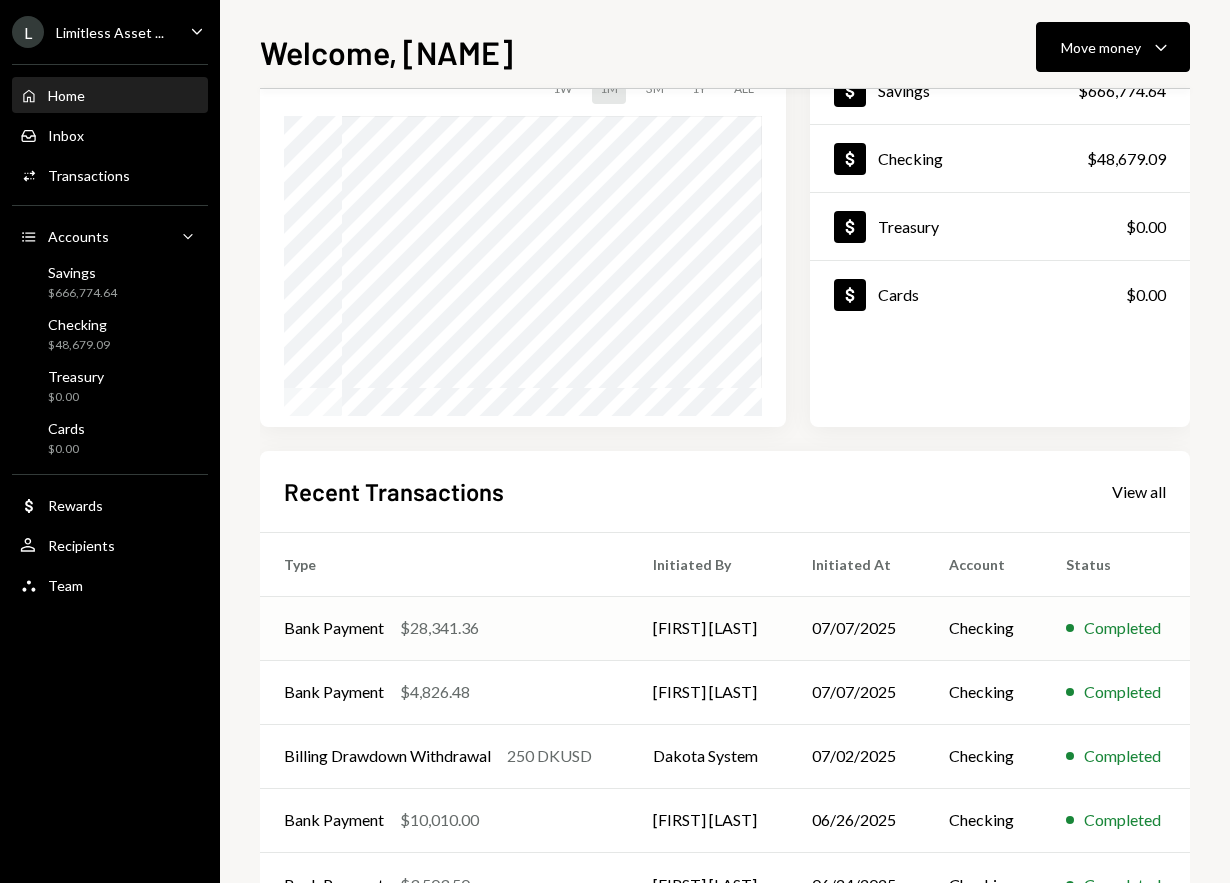 click on "Bank Payment $28,341.36" at bounding box center [444, 628] 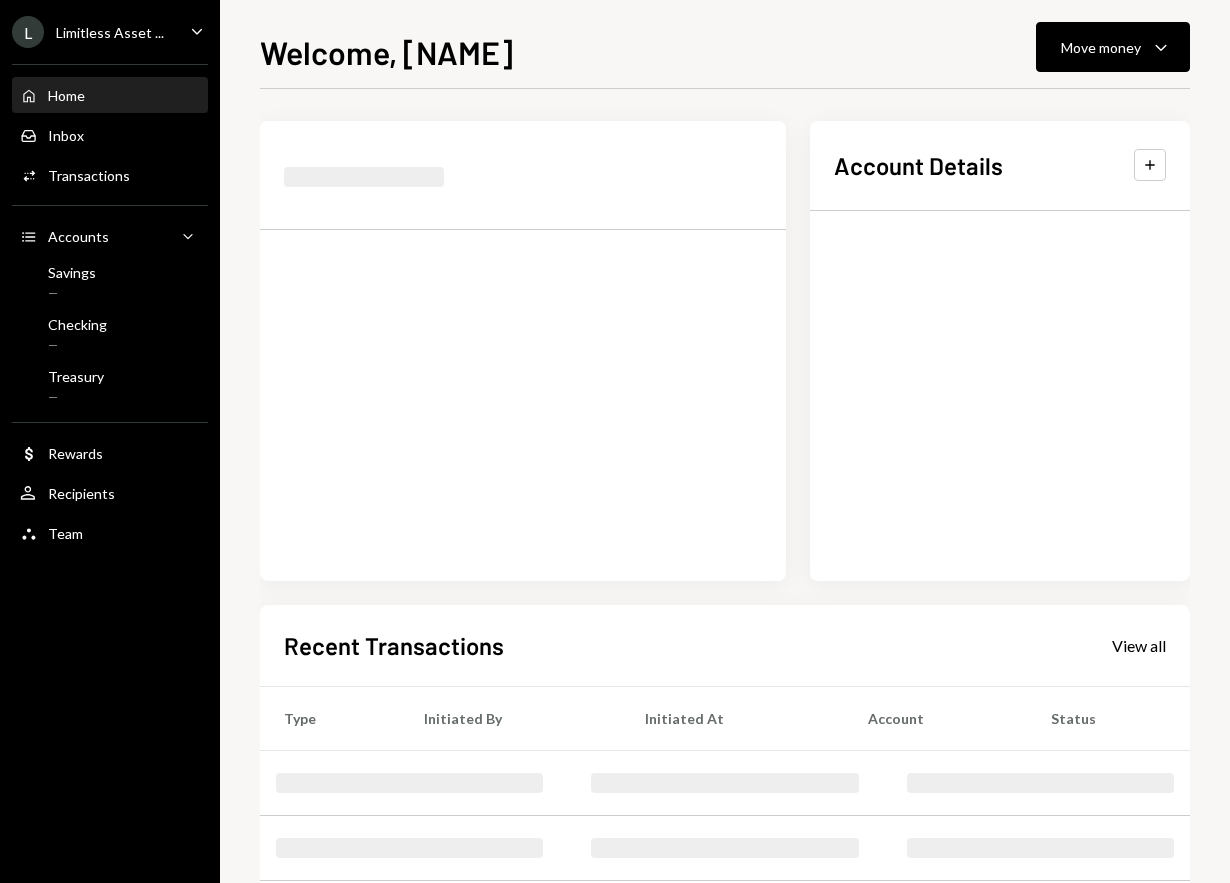 scroll, scrollTop: 0, scrollLeft: 0, axis: both 